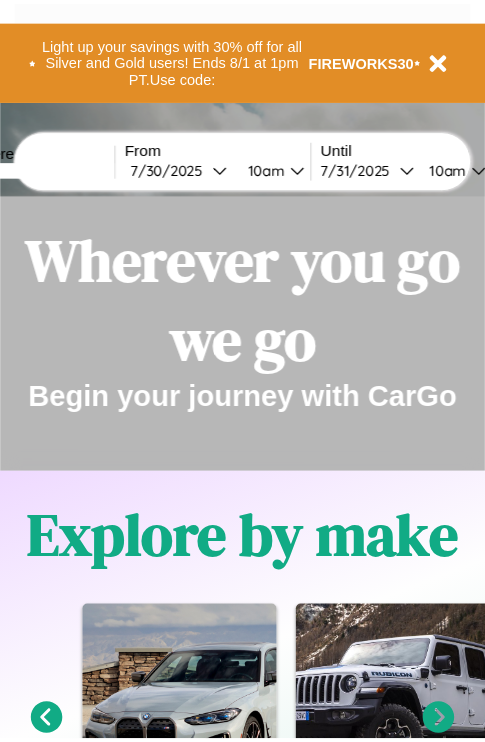 scroll, scrollTop: 0, scrollLeft: 0, axis: both 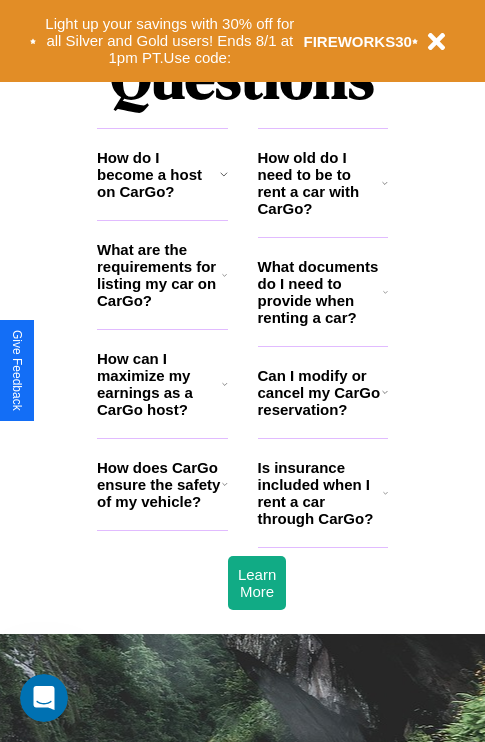 click on "What are the requirements for listing my car on CarGo?" at bounding box center [159, 275] 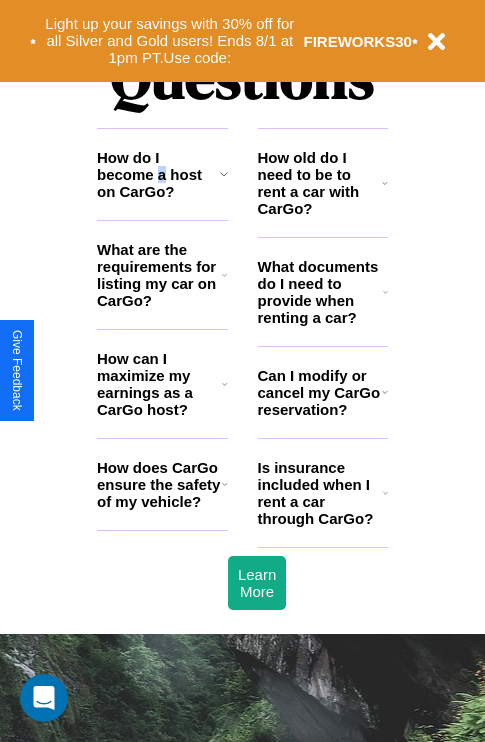 click on "How do I become a host on CarGo?" at bounding box center [158, 174] 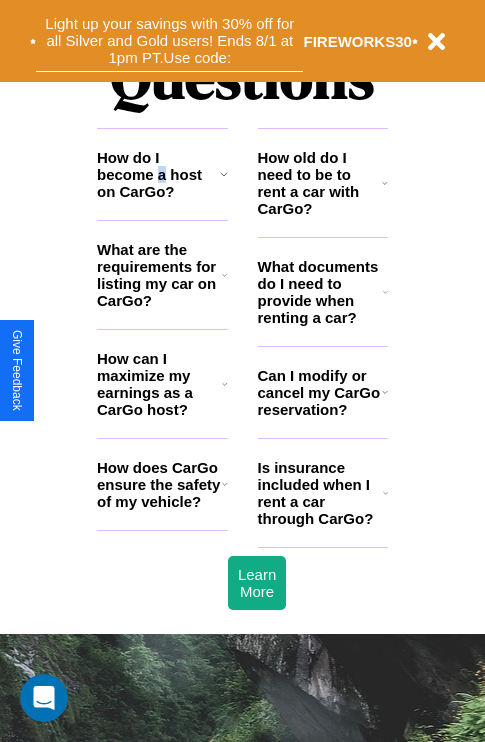 click on "Light up your savings with 30% off for all Silver and Gold users! Ends 8/1 at 1pm PT.  Use code:" at bounding box center (169, 41) 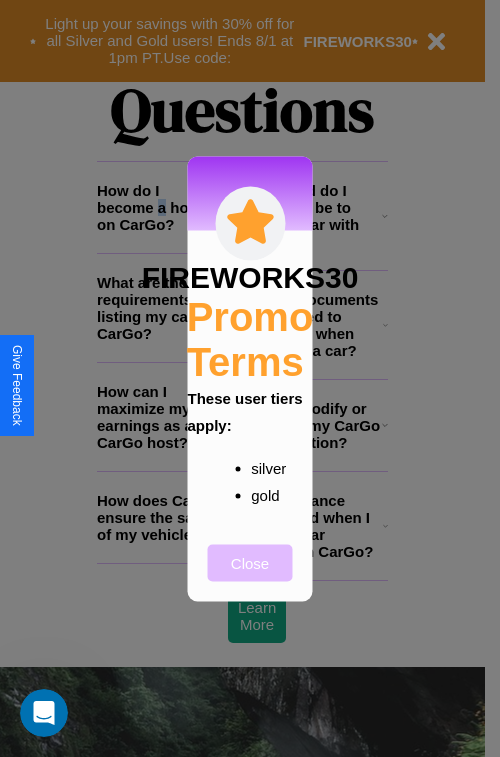 click on "Close" at bounding box center [250, 562] 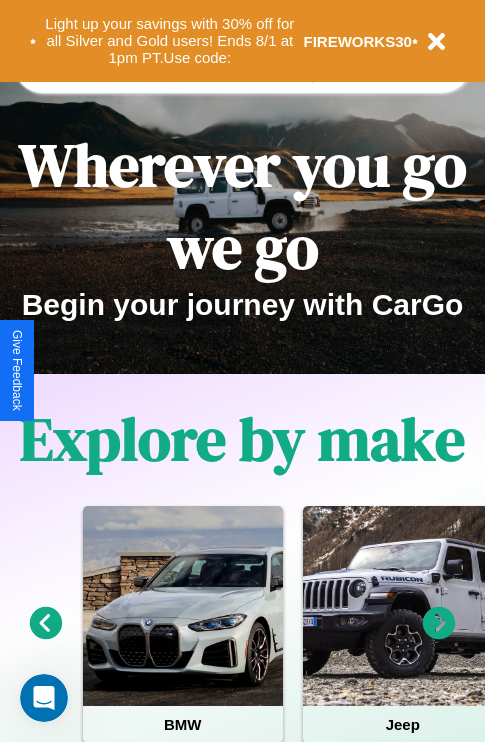 scroll, scrollTop: 0, scrollLeft: 0, axis: both 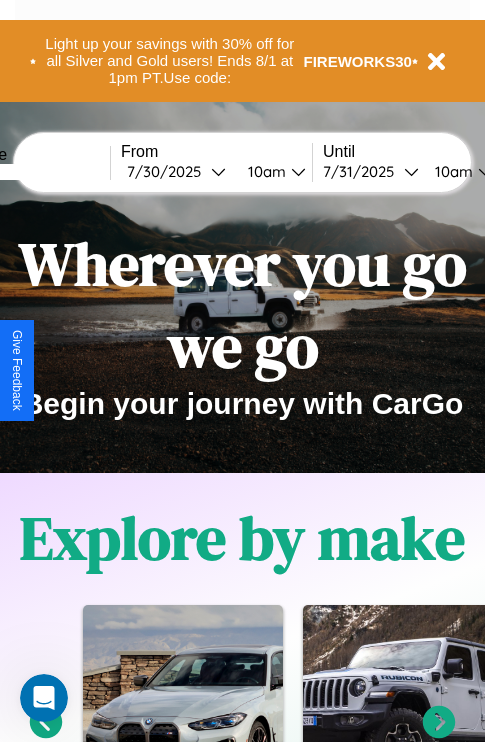 click at bounding box center [35, 172] 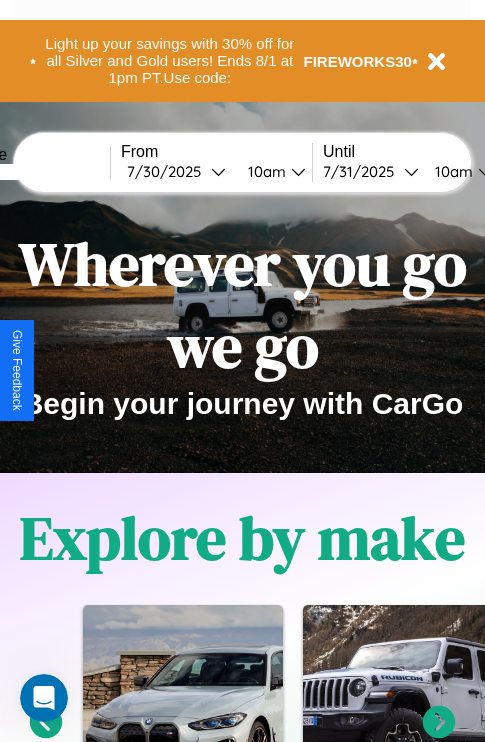type on "*****" 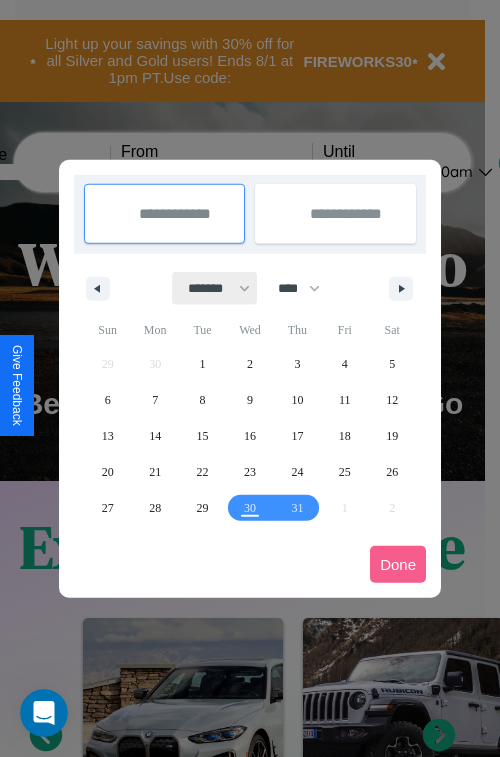 click on "******* ******** ***** ***** *** **** **** ****** ********* ******* ******** ********" at bounding box center [215, 288] 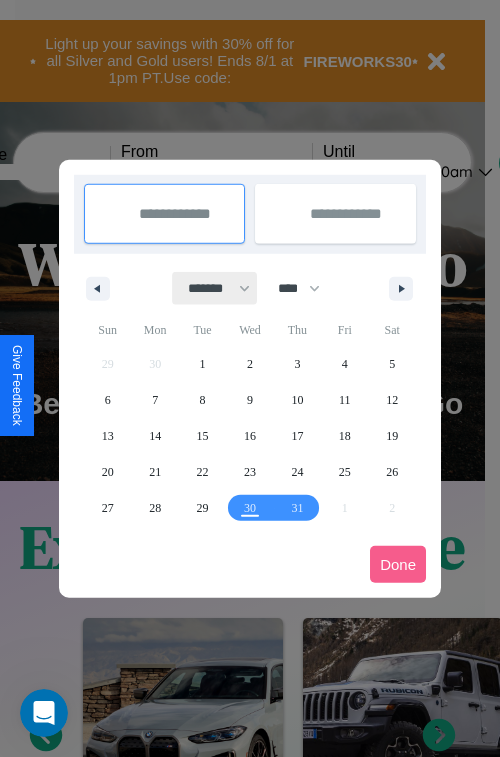 select on "*" 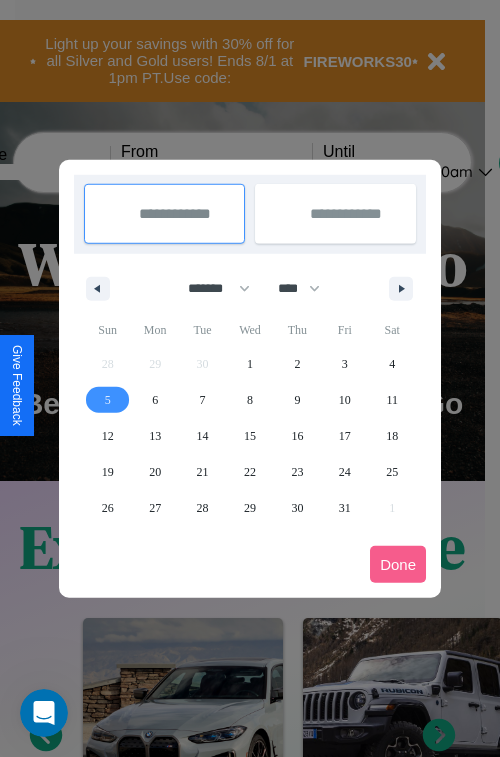 click on "5" at bounding box center (108, 400) 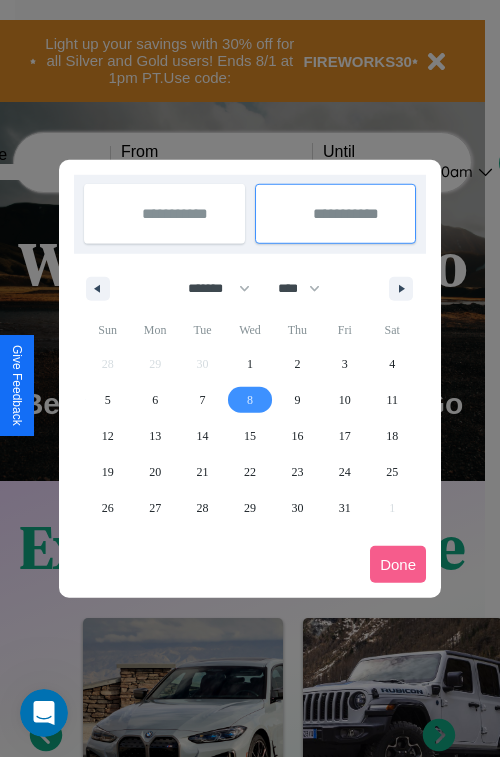 click on "8" at bounding box center (250, 400) 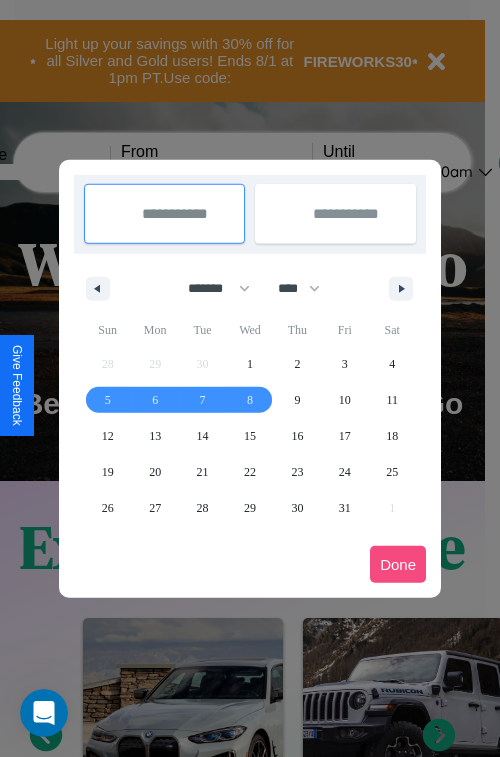click on "Done" at bounding box center (398, 564) 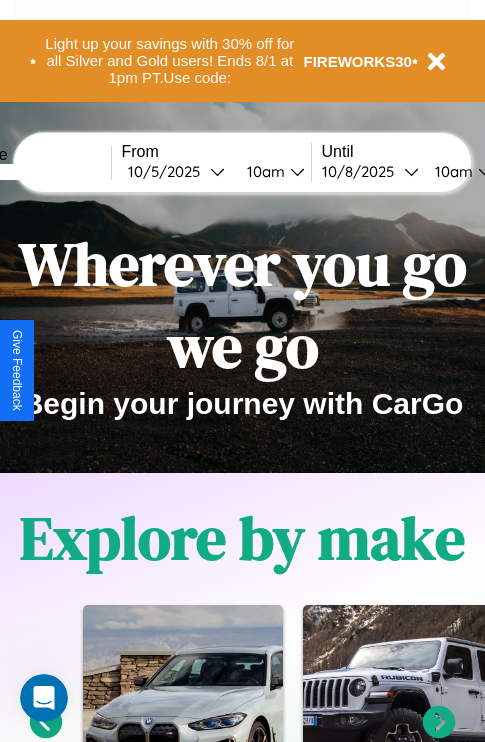 scroll, scrollTop: 0, scrollLeft: 75, axis: horizontal 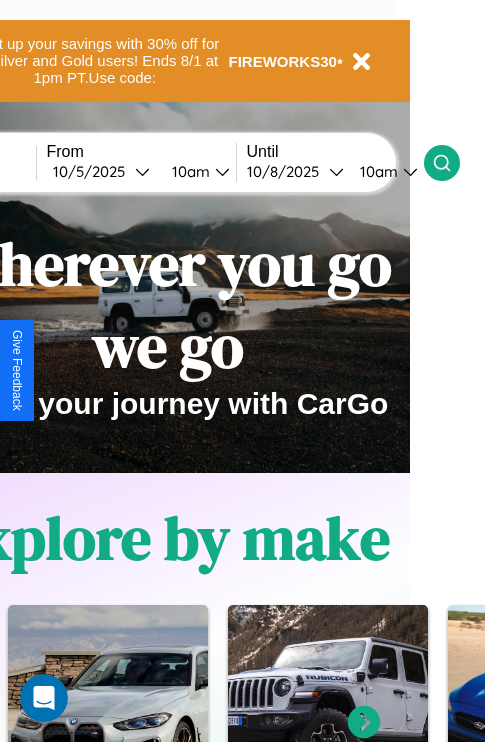 click 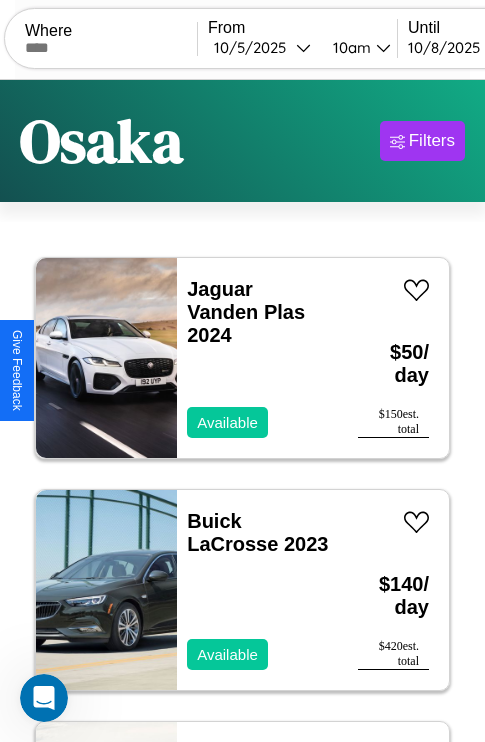 scroll, scrollTop: 95, scrollLeft: 0, axis: vertical 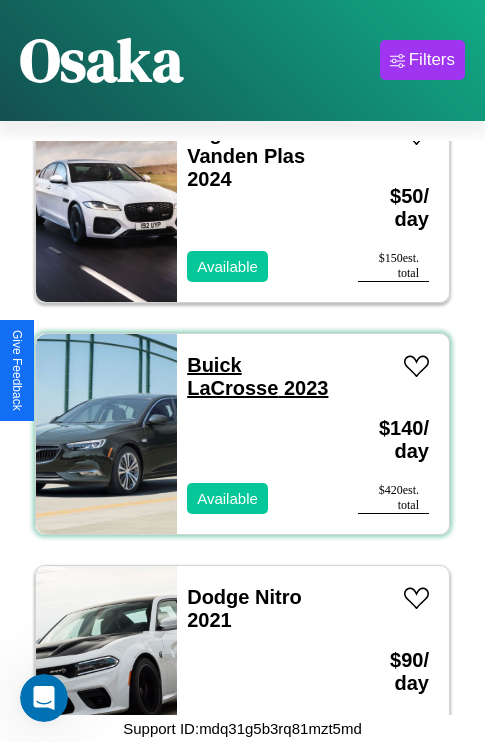 click on "Buick   LaCrosse   2023" at bounding box center (257, 376) 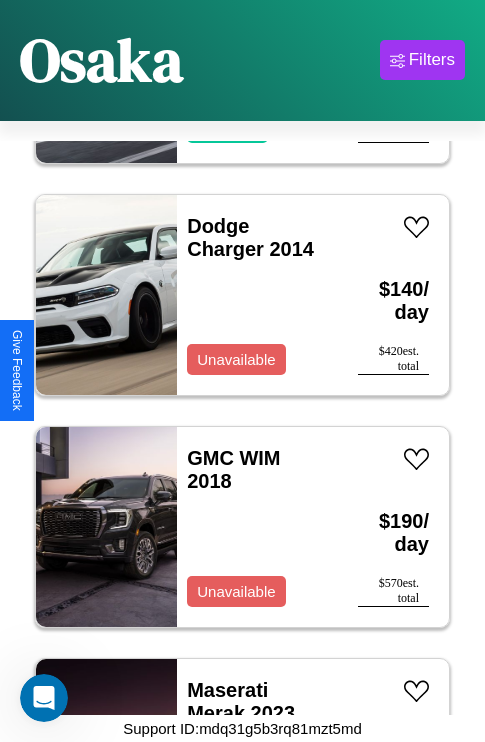 scroll, scrollTop: 5486, scrollLeft: 0, axis: vertical 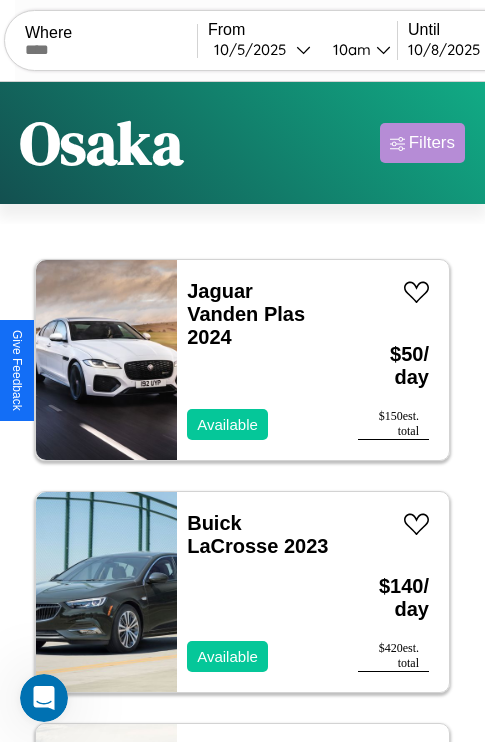click on "Filters" at bounding box center (432, 143) 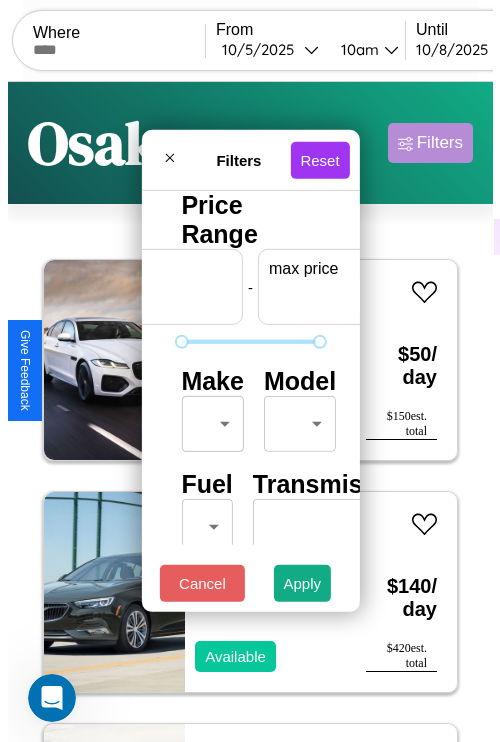 scroll, scrollTop: 0, scrollLeft: 124, axis: horizontal 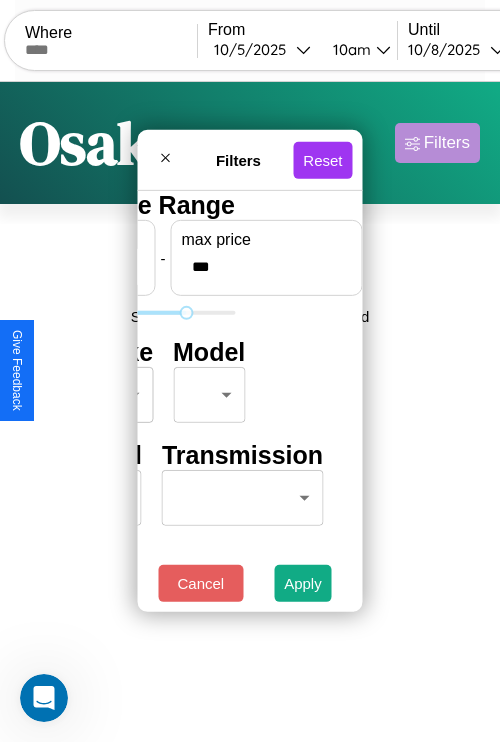 type on "***" 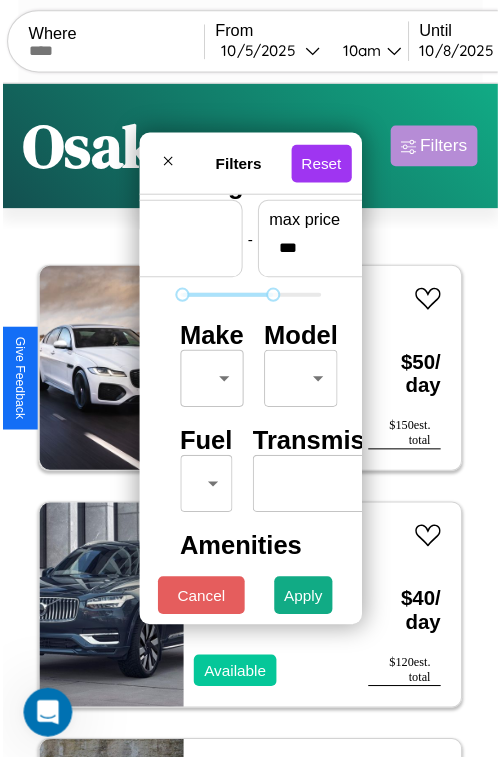 scroll, scrollTop: 59, scrollLeft: 0, axis: vertical 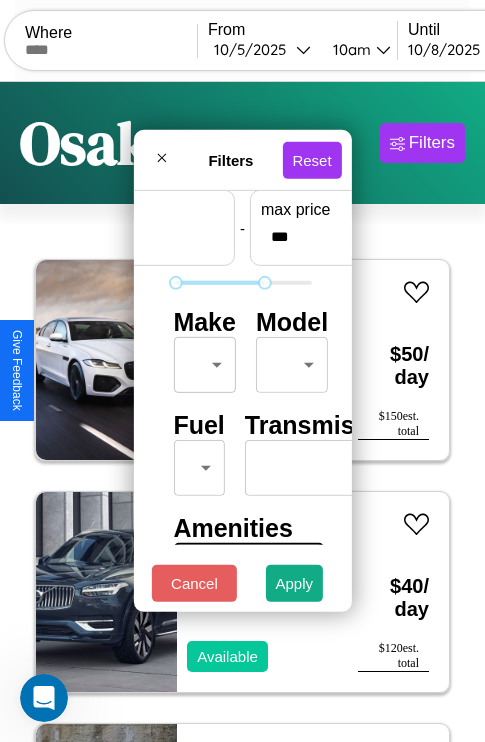 type on "**" 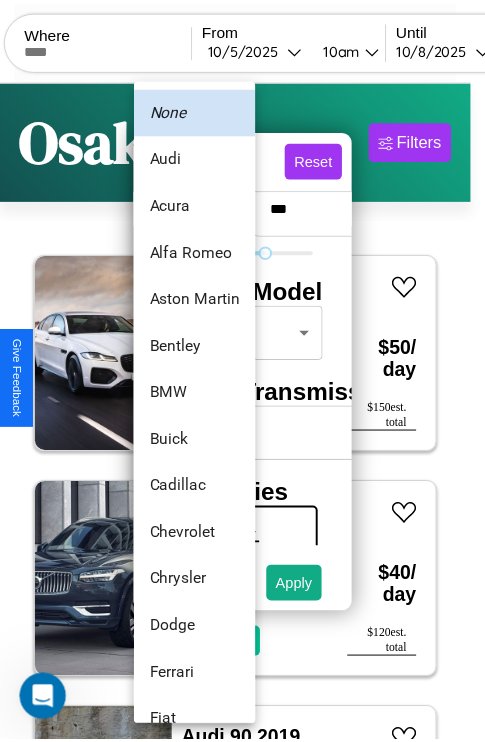 scroll, scrollTop: 1083, scrollLeft: 0, axis: vertical 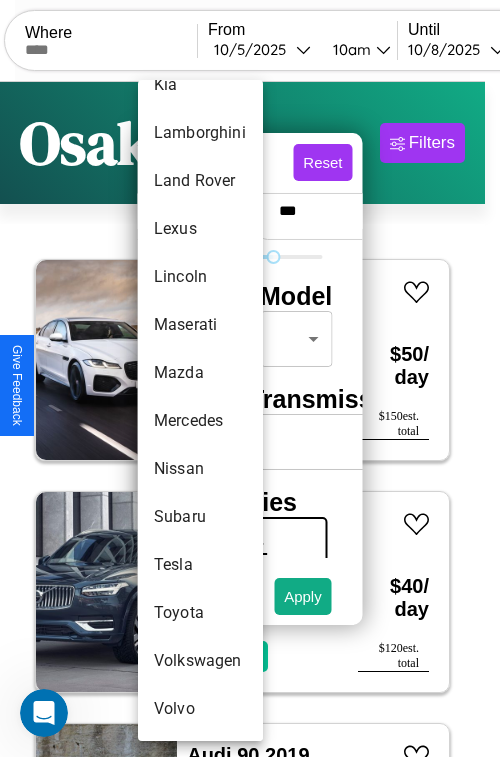 click on "Subaru" at bounding box center (200, 517) 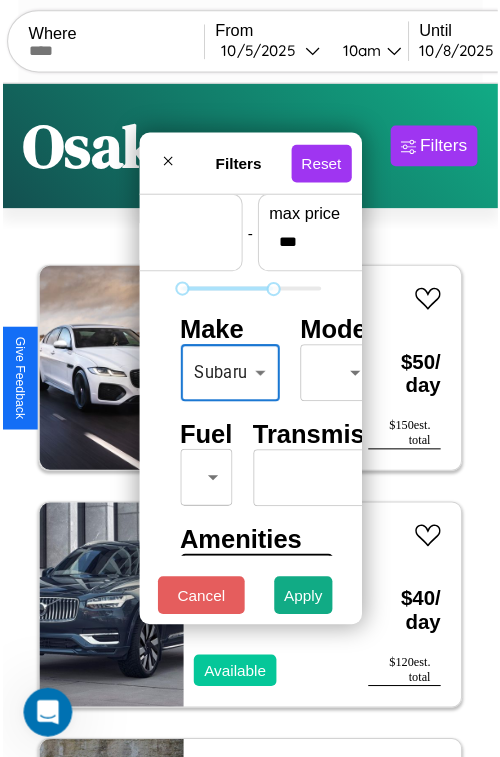 scroll, scrollTop: 59, scrollLeft: 19, axis: both 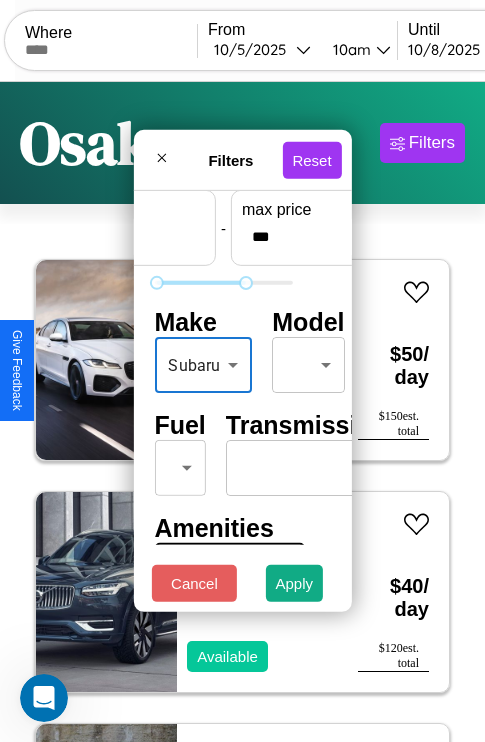 click on "CarGo Where From [DATE] [TIME] Until [DATE] [TIME] Become a Host Login Sign Up [CITY] Filters 26 cars in this area These cars can be picked up in this city. Jaguar Vanden Plas 2024 Available $ 50 / day $ 150 est. total Volvo VS 2024 Available $ 40 / day $ 120 est. total Audi 90 2019 Available $ 130 / day $ 390 est. total Buick LaCrosse 2023 Available $ 140 / day $ 420 est. total Ferrari 599 GTB 2023 Available $ 180 / day $ 540 est. total Dodge Charger 2014 Available $ 140 / day $ 420 est. total GMC WIM 2018 Available $ 190 / day $ 570 est. total Nissan NX 2020 Available $ 110 / day $ 330 est. total Ford F-250 2021 Available $ 140 / day $ 420 est. total Mazda 626 2022 Available $ 50 / day $ 150 est. total Lincoln MKT 2018 Available $ 90 / day $ 270 est. total Jaguar X-Type 2018 Available $ 40 / day $ 120 est. total Lincoln Corsair 2016 Available $ 150 / day $ 450 est. total Dodge Nitro 2021 Available $ 90 / day $ 270" at bounding box center (242, 412) 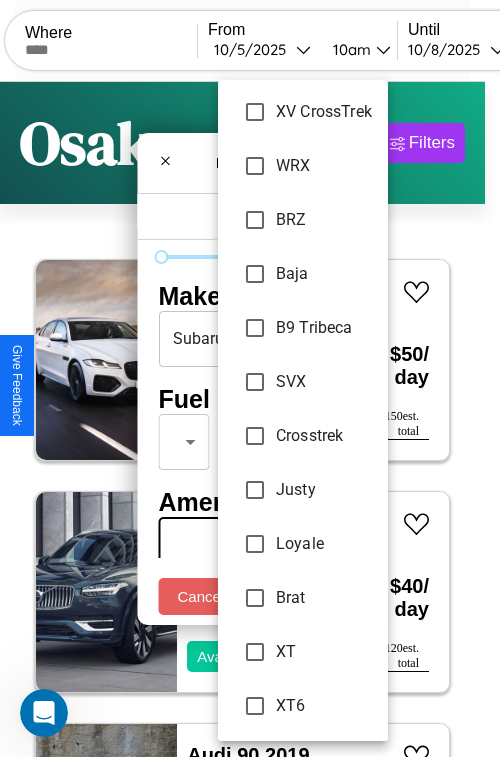 scroll, scrollTop: 401, scrollLeft: 0, axis: vertical 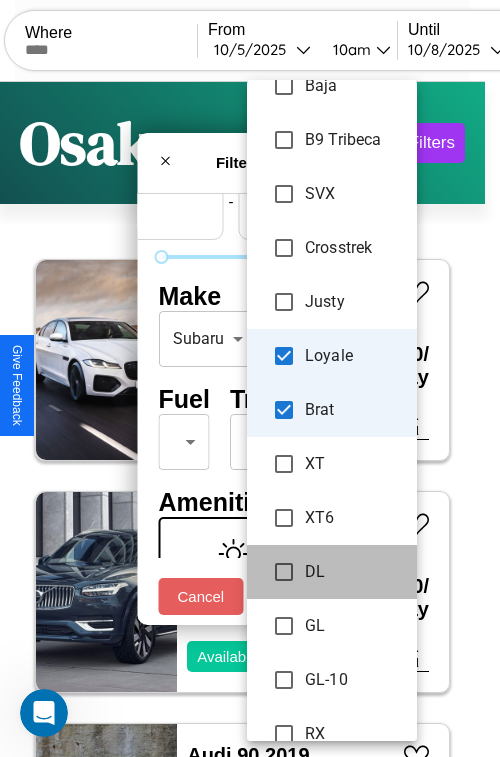 click on "DL" at bounding box center (332, 572) 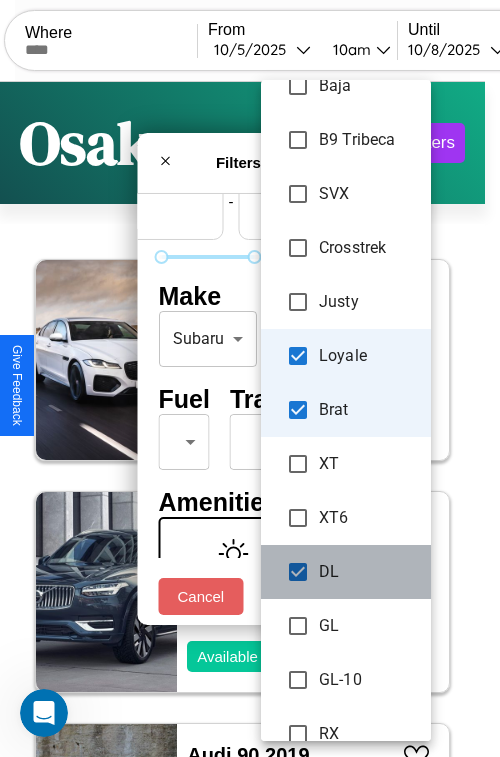 scroll, scrollTop: 80, scrollLeft: 0, axis: vertical 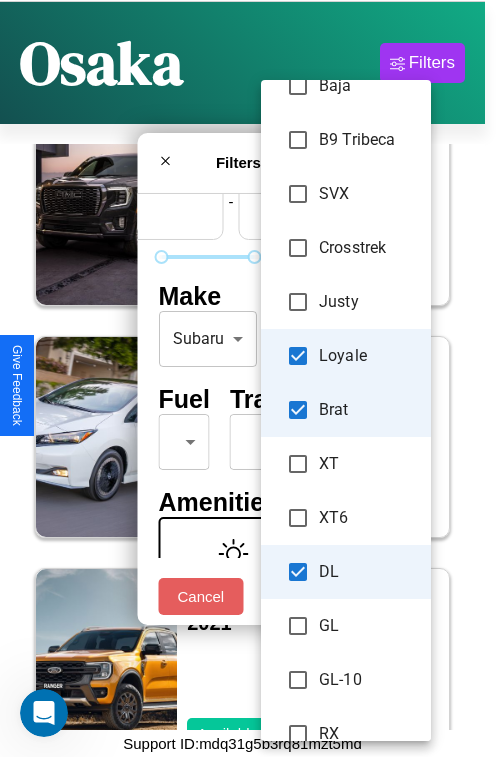 click at bounding box center [250, 378] 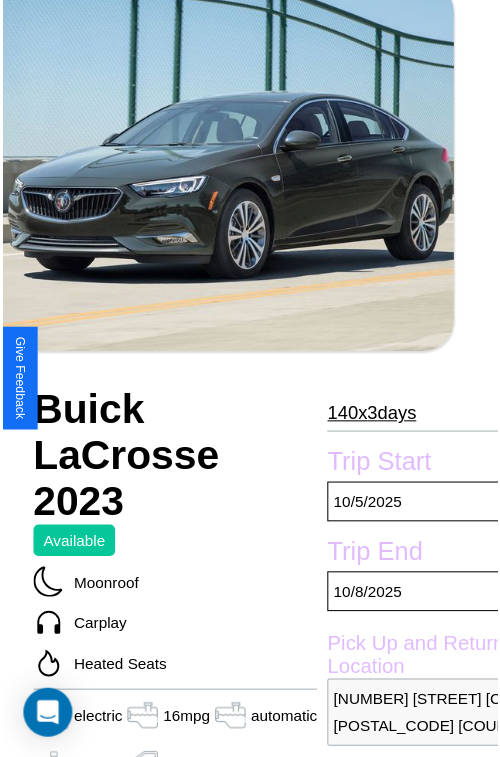 scroll, scrollTop: 219, scrollLeft: 96, axis: both 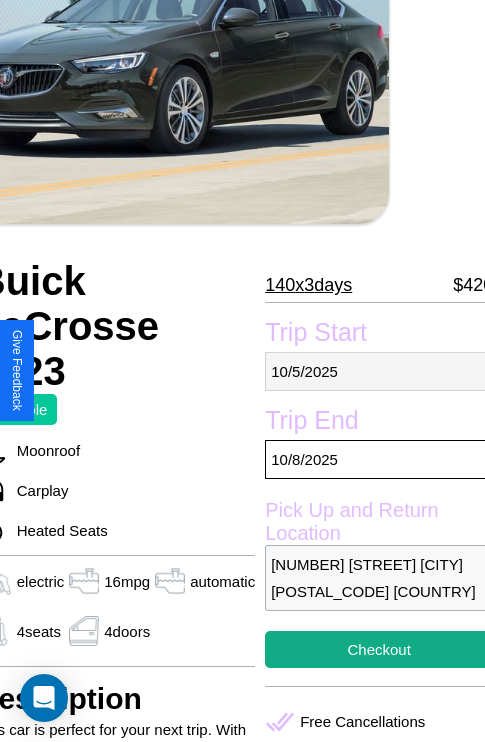 click on "10 / 5 / 2025" at bounding box center (379, 371) 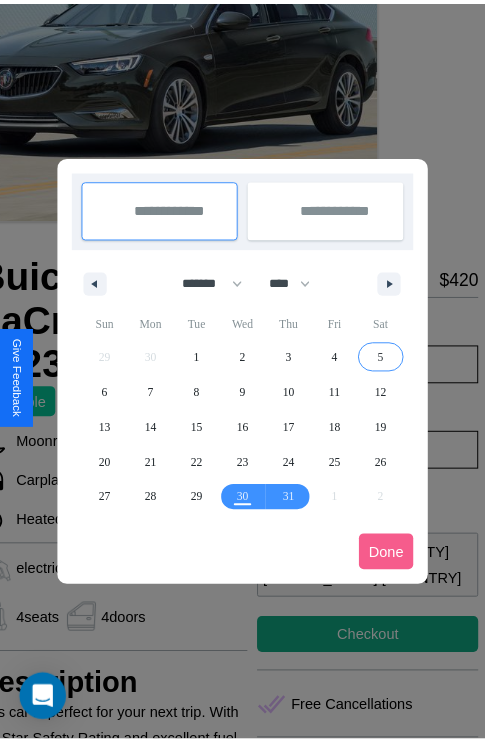 scroll, scrollTop: 0, scrollLeft: 96, axis: horizontal 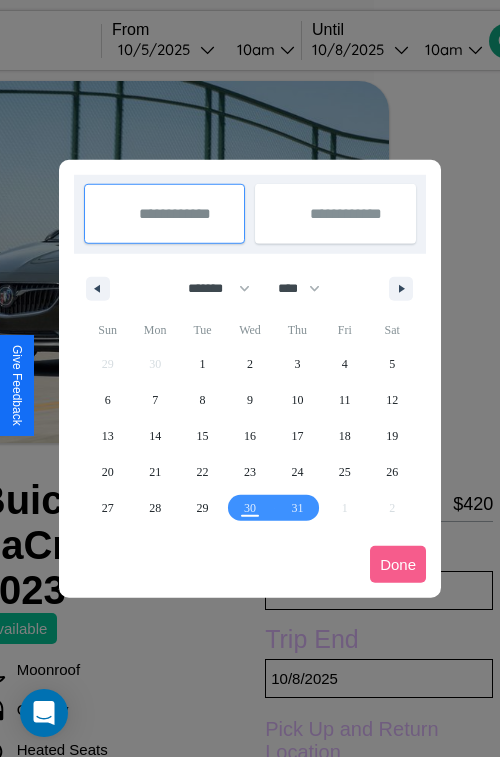 click at bounding box center (250, 378) 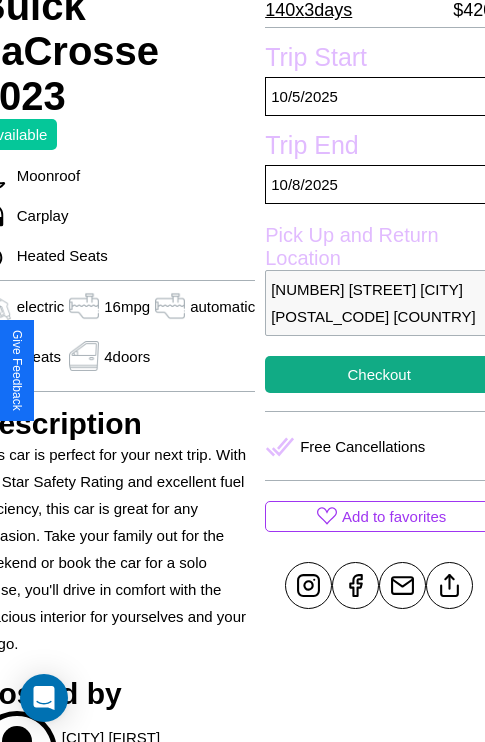 scroll, scrollTop: 497, scrollLeft: 96, axis: both 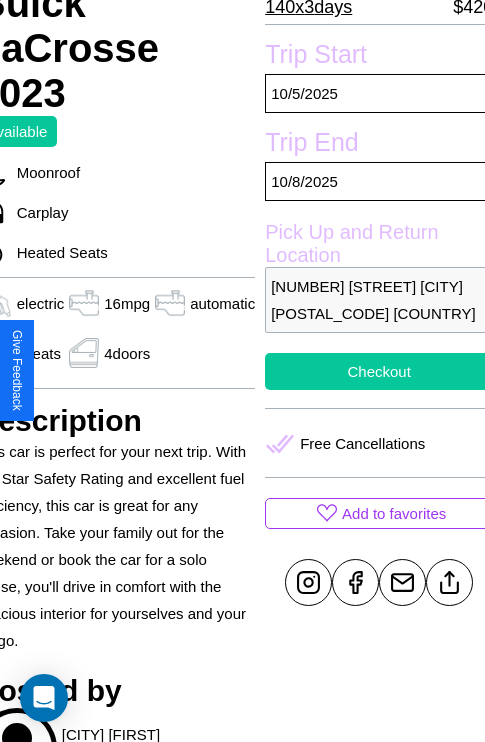 click on "Checkout" at bounding box center (379, 371) 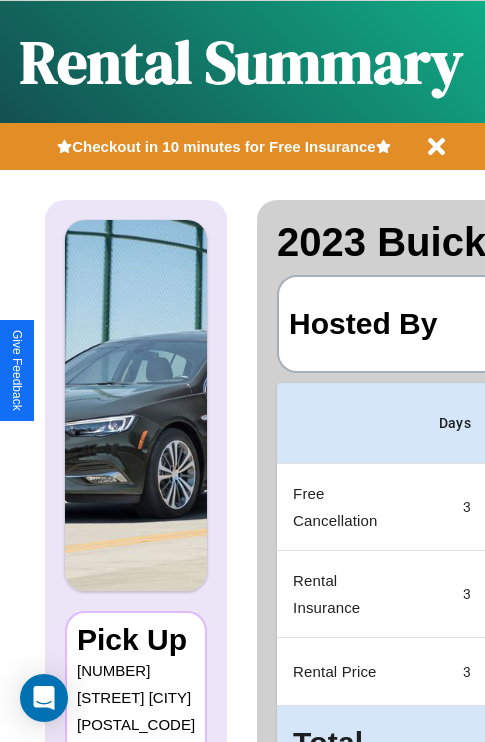 scroll, scrollTop: 0, scrollLeft: 378, axis: horizontal 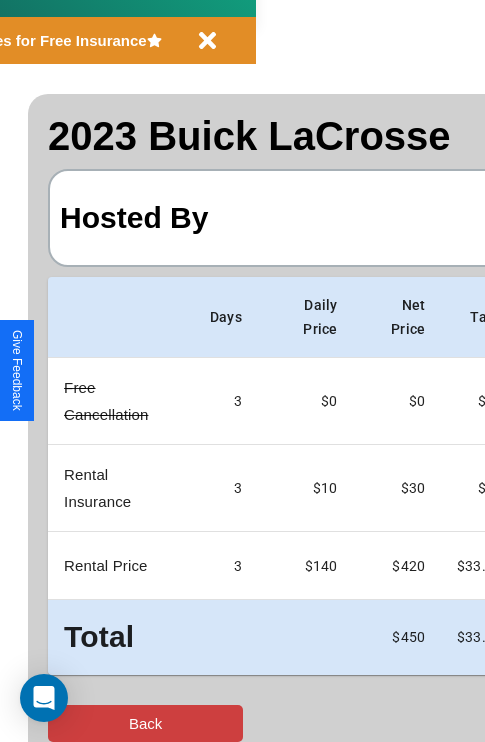 click on "Back" at bounding box center [145, 723] 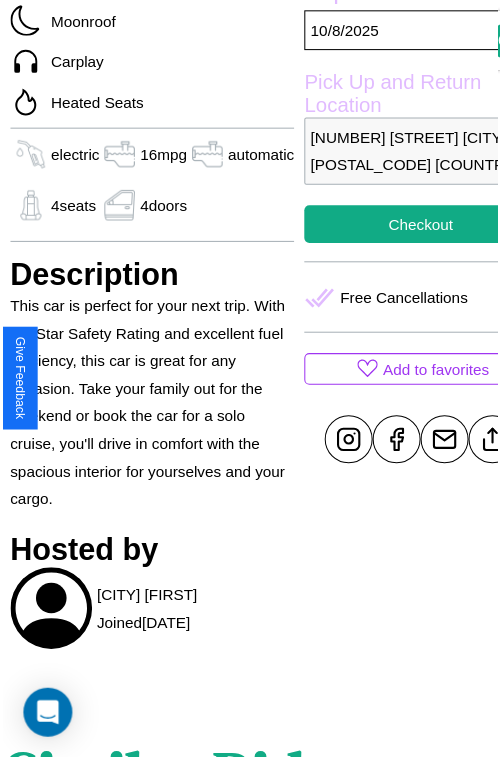 scroll, scrollTop: 639, scrollLeft: 96, axis: both 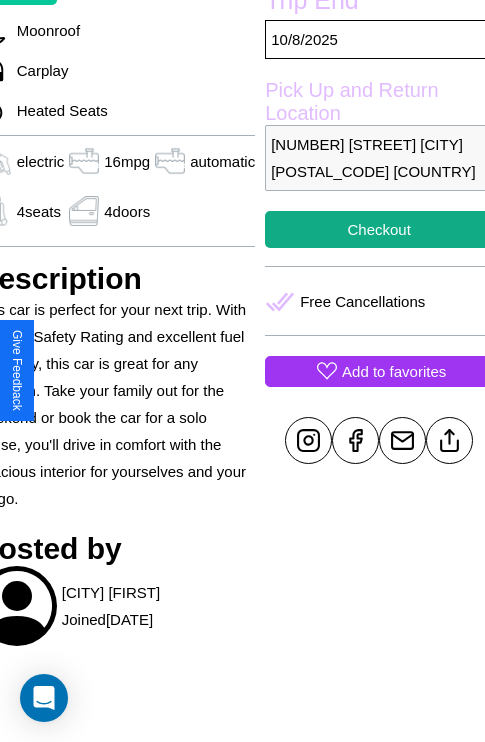 click on "Add to favorites" at bounding box center (394, 371) 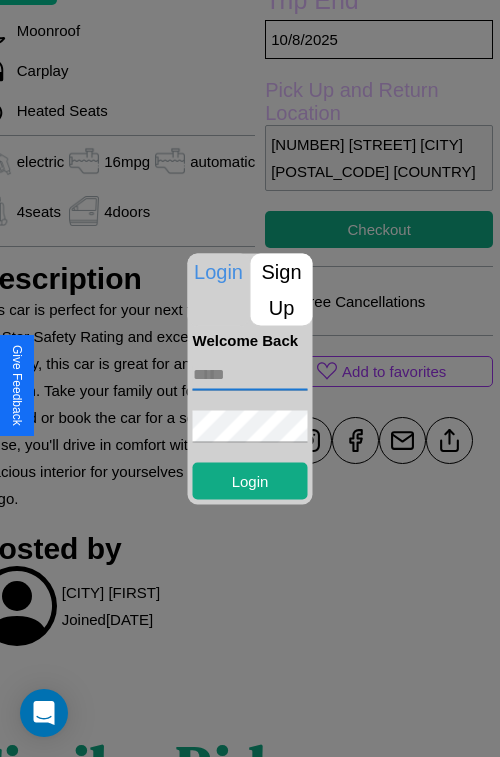 click at bounding box center (250, 374) 